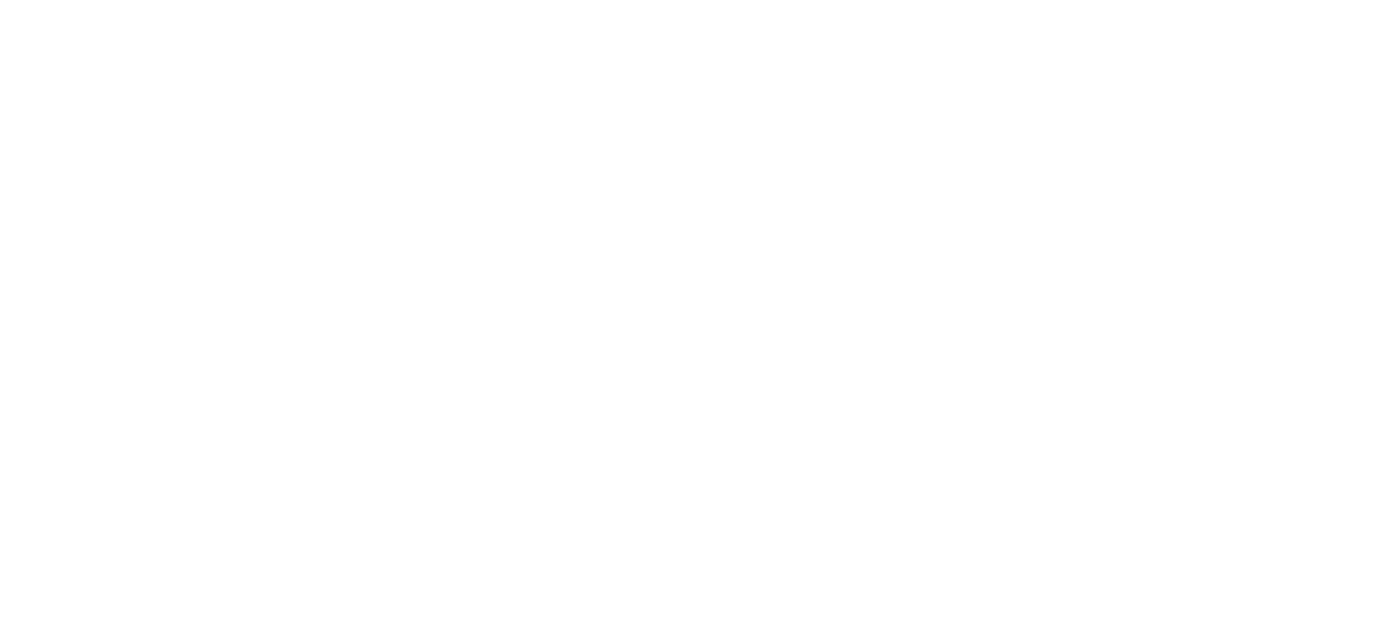 scroll, scrollTop: 0, scrollLeft: 0, axis: both 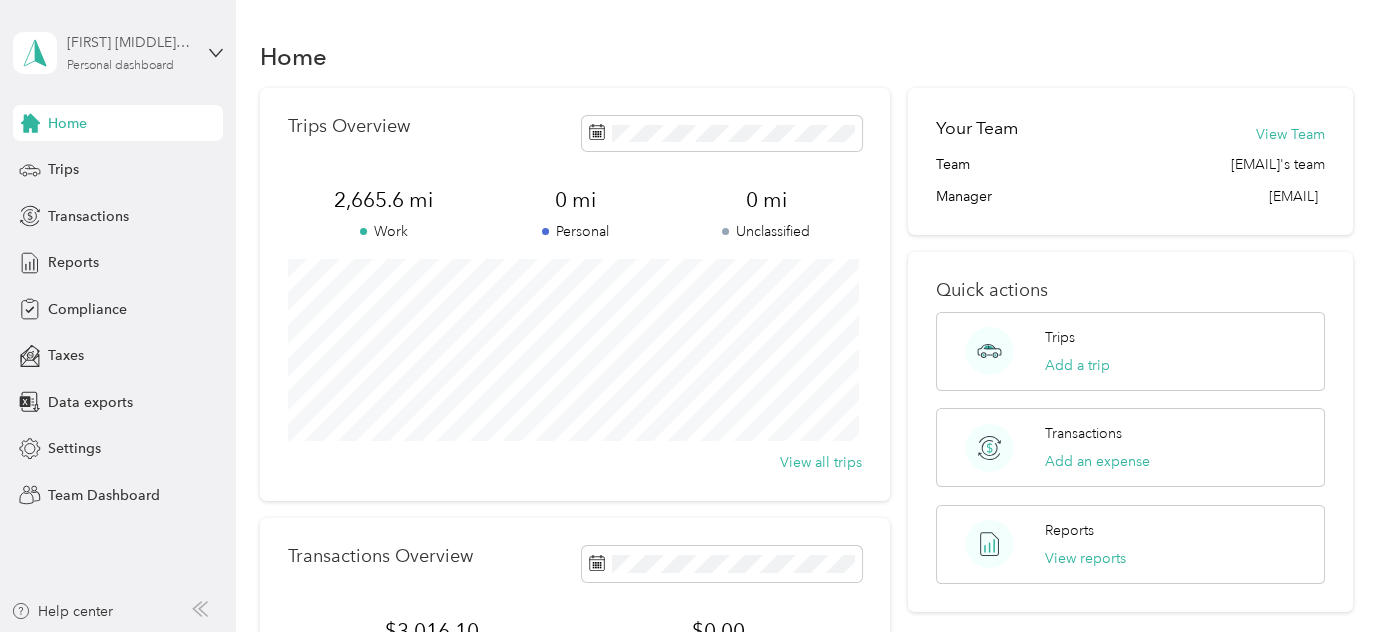 click on "[FIRST] [MIDDLE] [LAST] Personal dashboard" at bounding box center [129, 52] 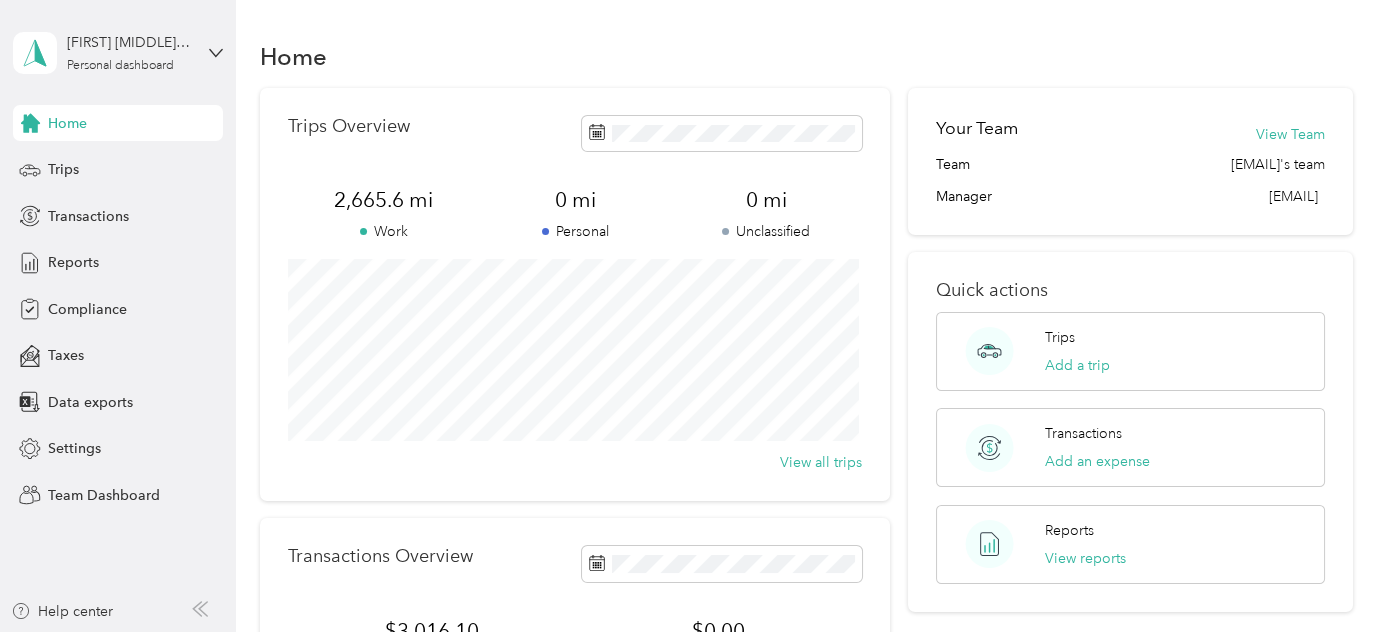 click on "Team dashboard" at bounding box center (165, 152) 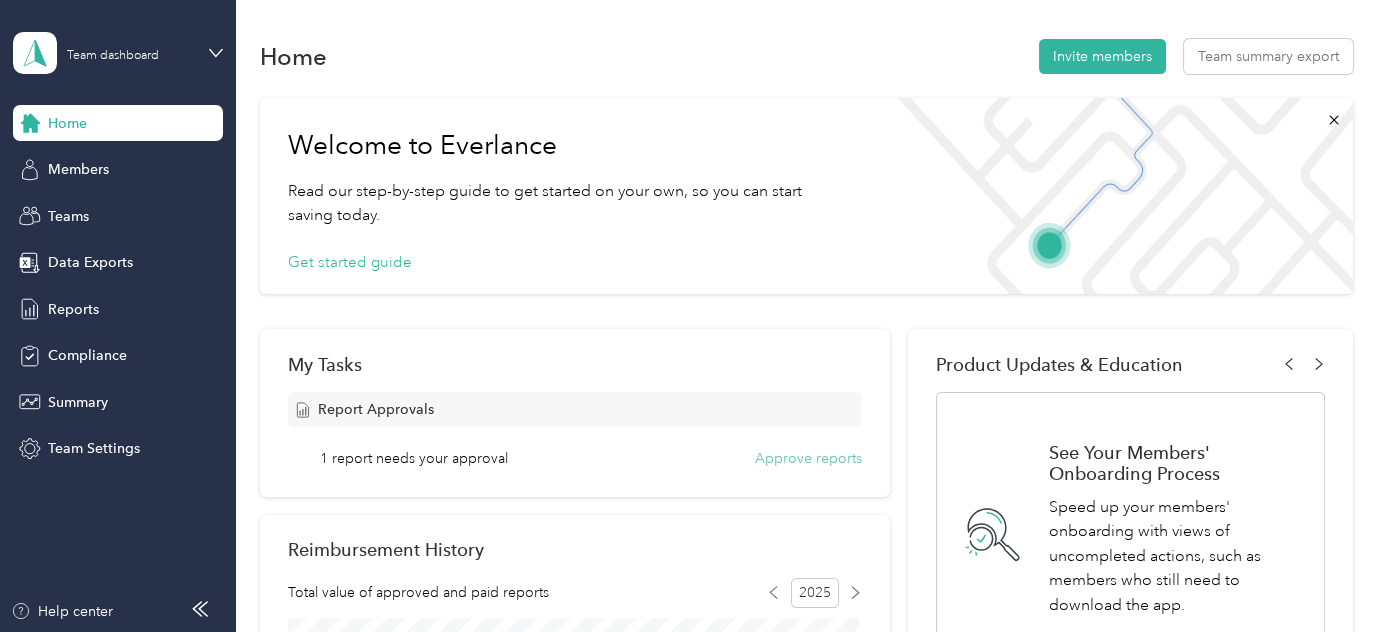 click on "Approve reports" at bounding box center [808, 458] 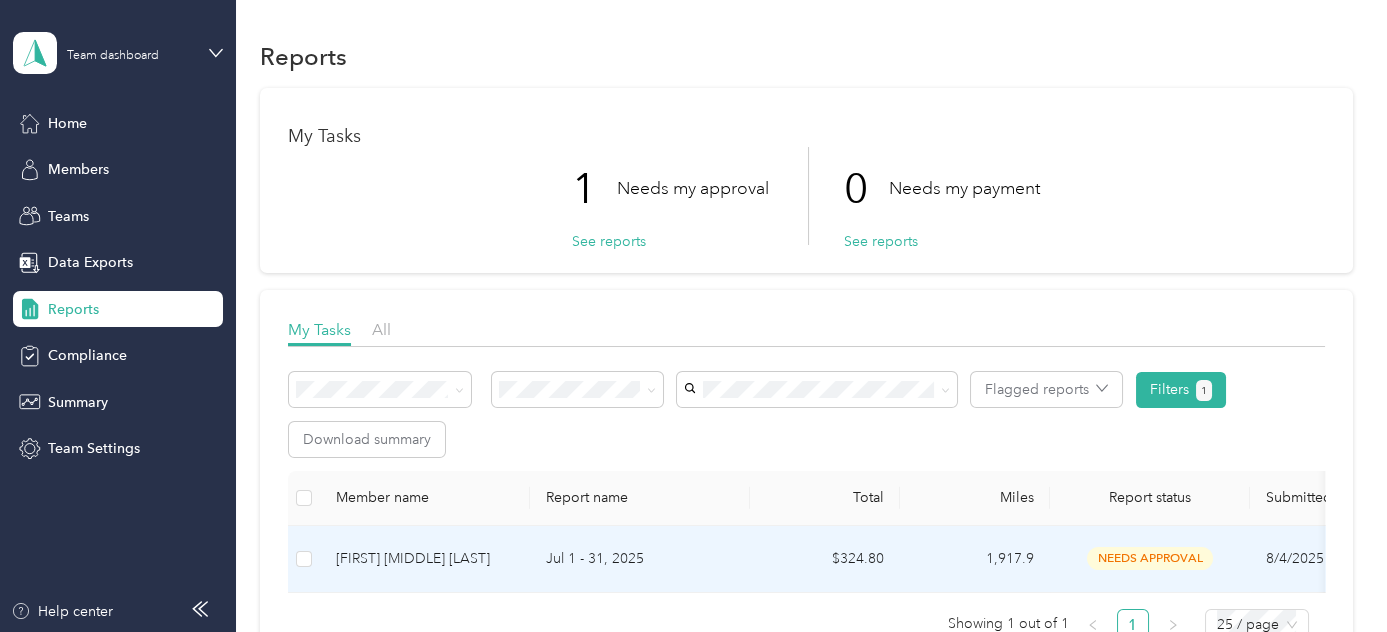 click on "Jul 1 - 31, 2025" at bounding box center [640, 559] 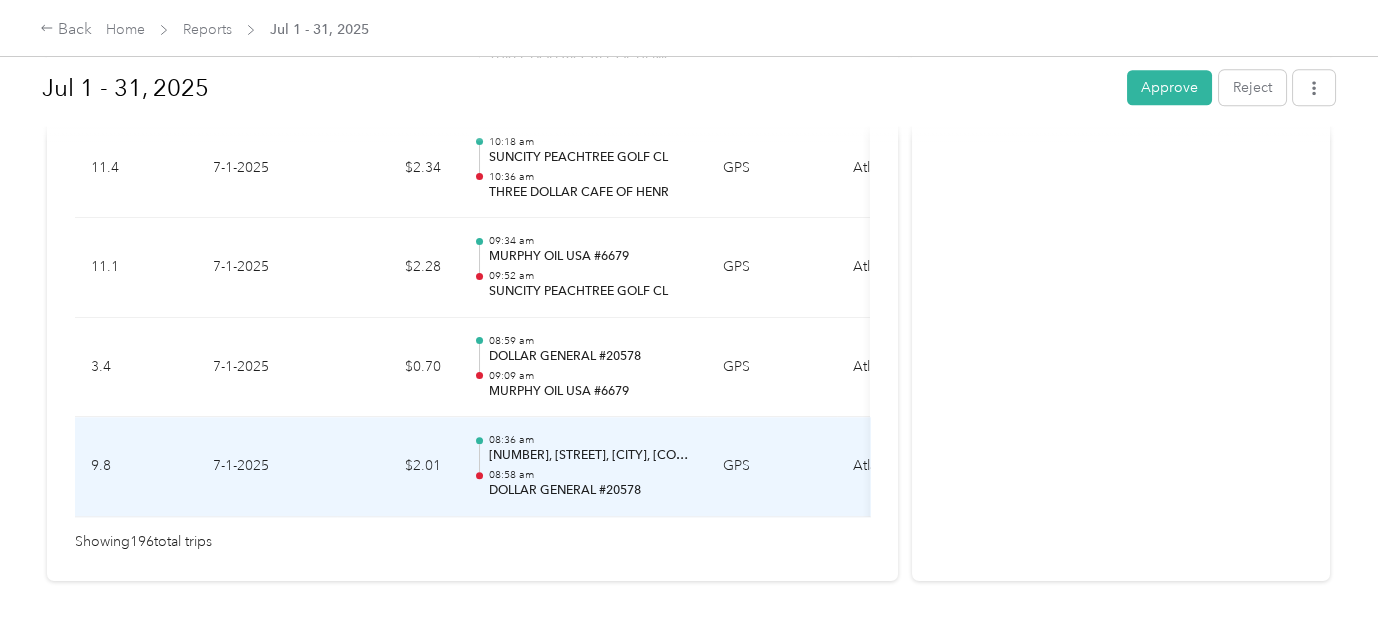 scroll, scrollTop: 19690, scrollLeft: 0, axis: vertical 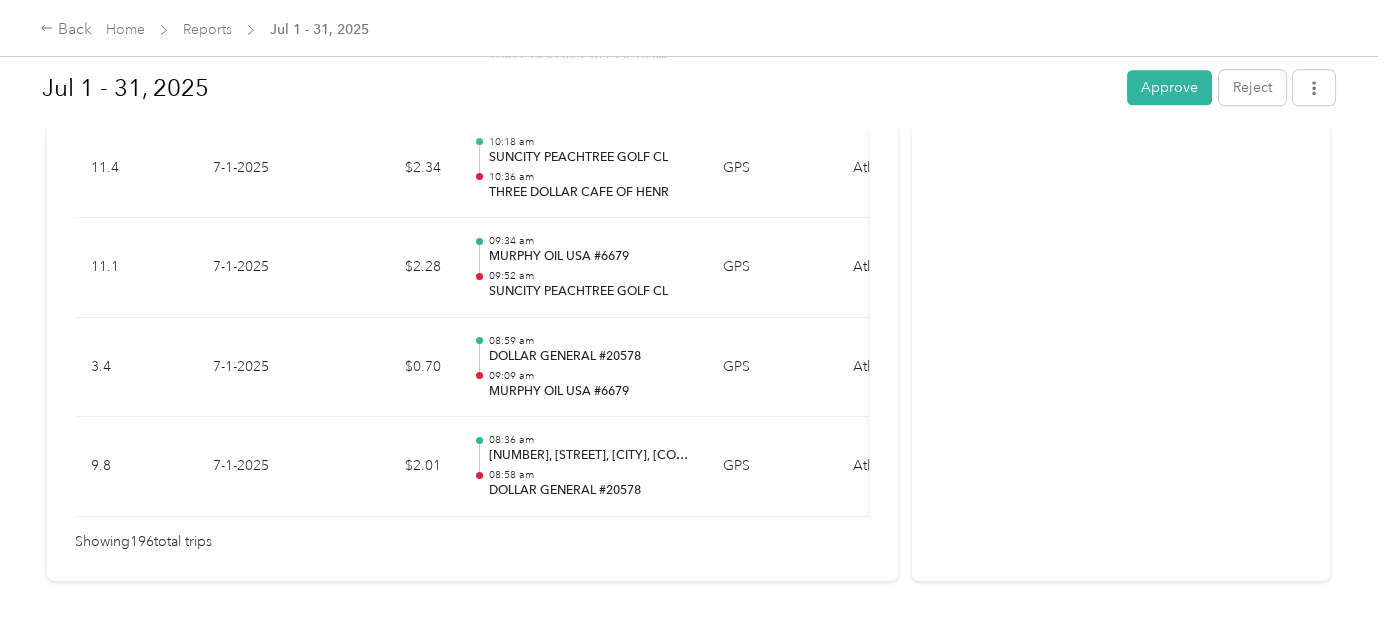 click on "Showing  196  total trips" at bounding box center (472, 542) 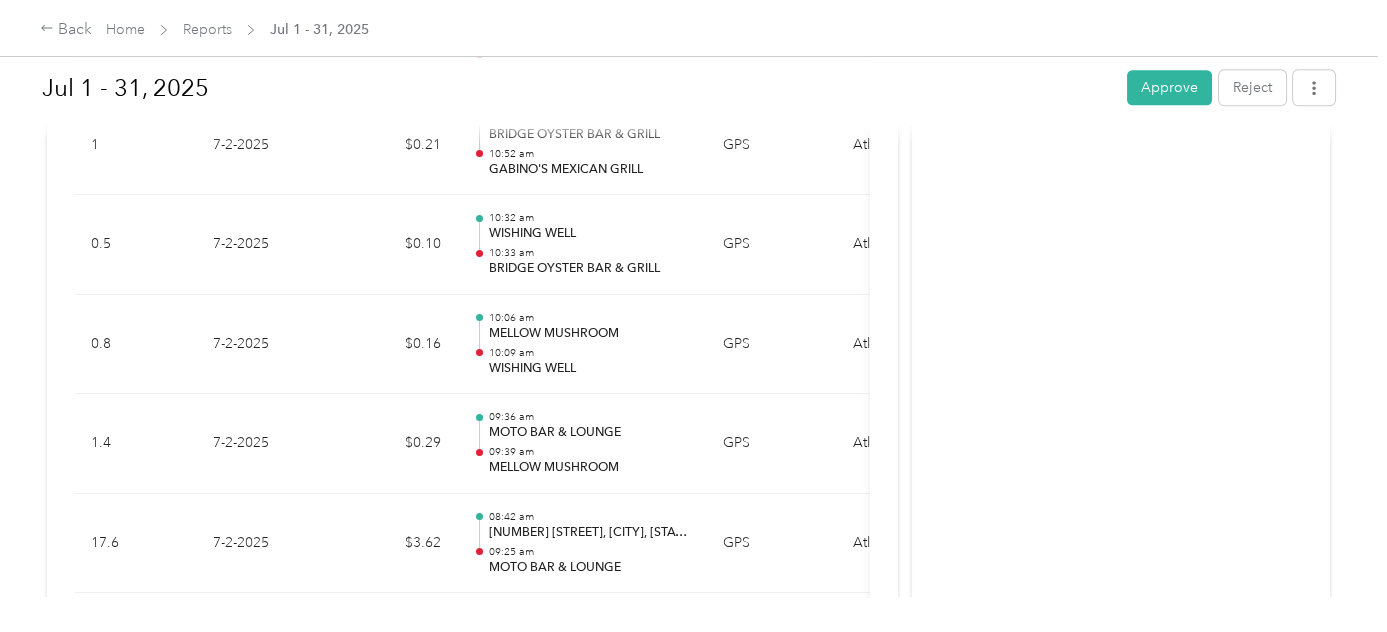 scroll, scrollTop: 18832, scrollLeft: 0, axis: vertical 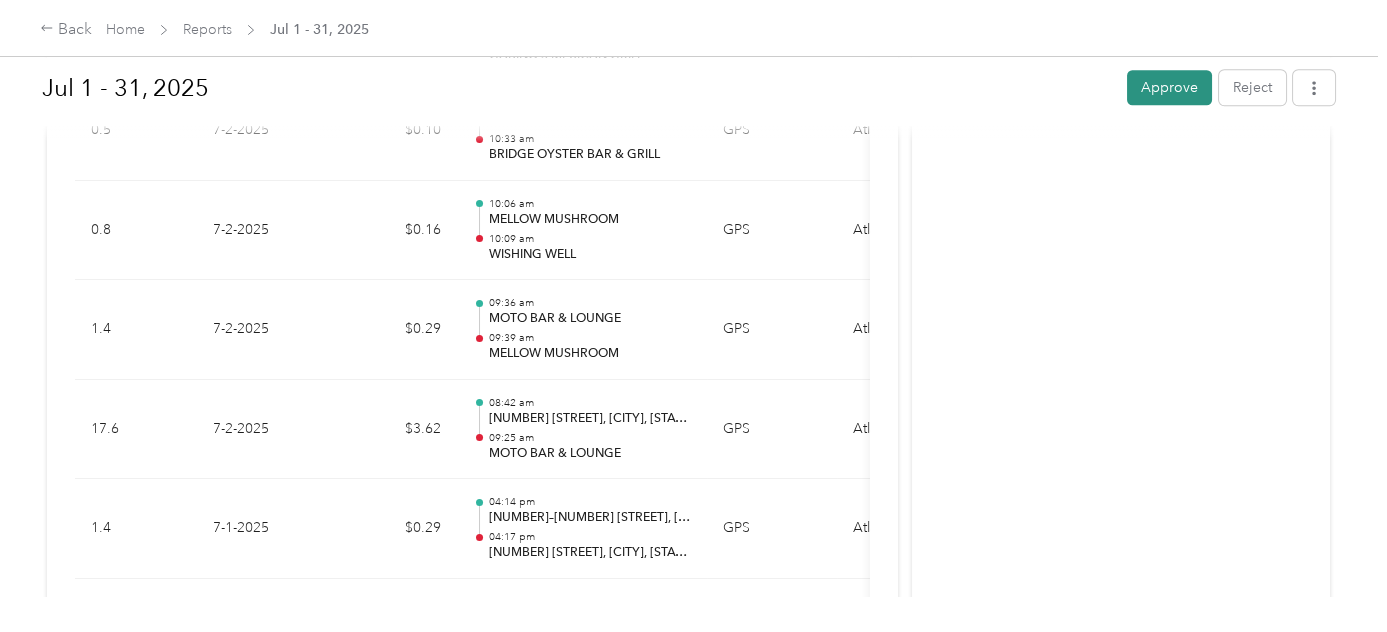 click on "Approve" at bounding box center (1169, 87) 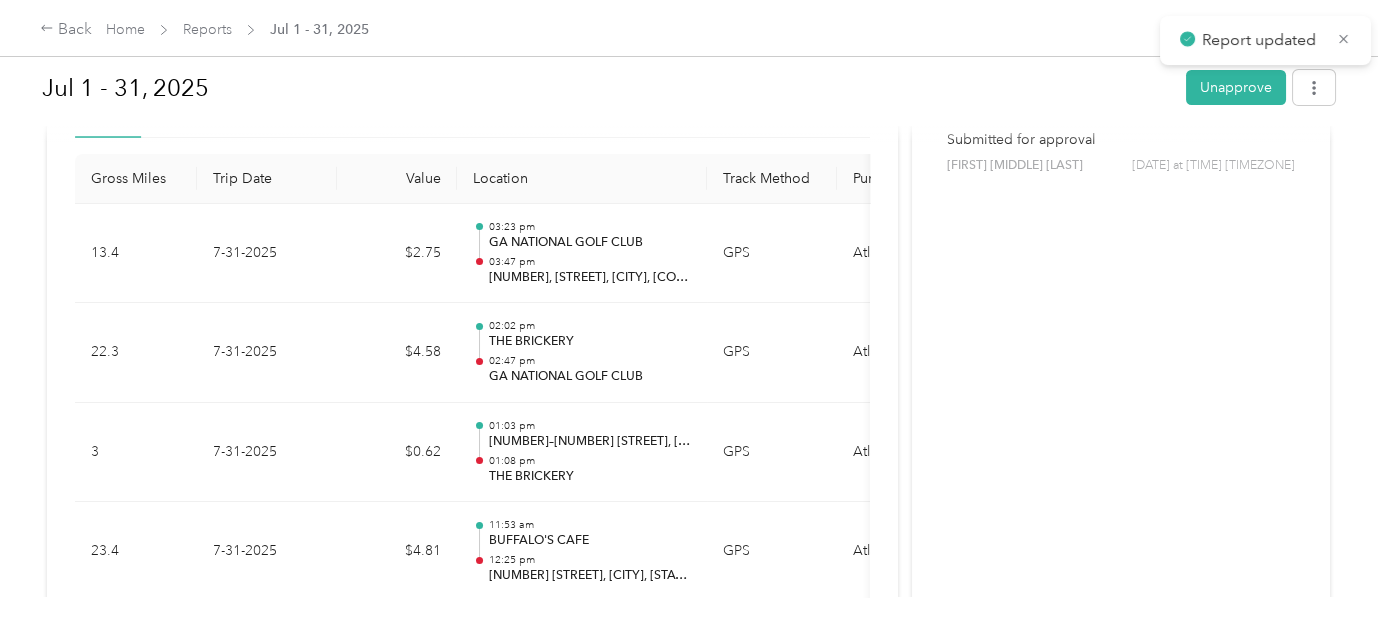 scroll, scrollTop: 0, scrollLeft: 0, axis: both 